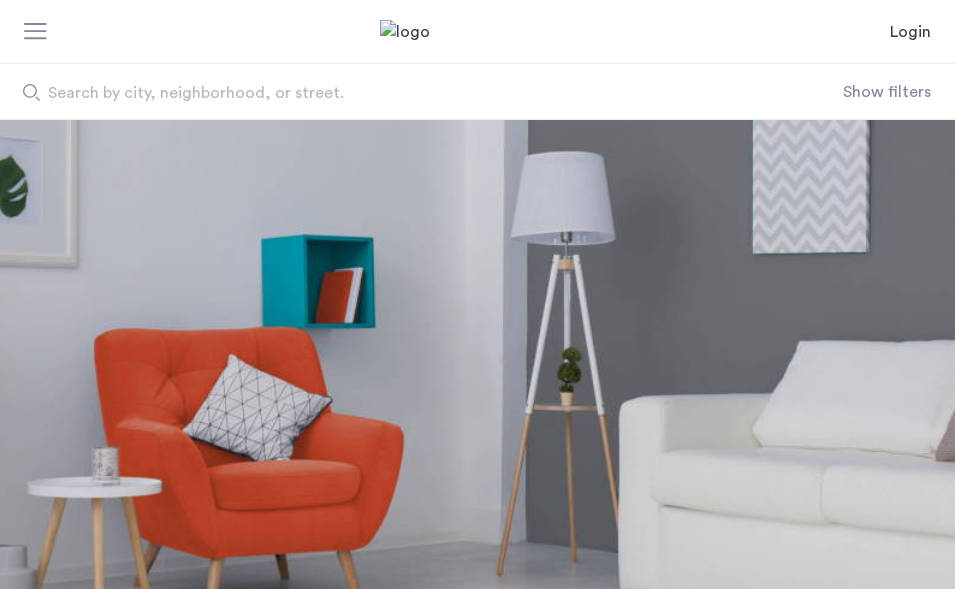 scroll, scrollTop: 0, scrollLeft: 0, axis: both 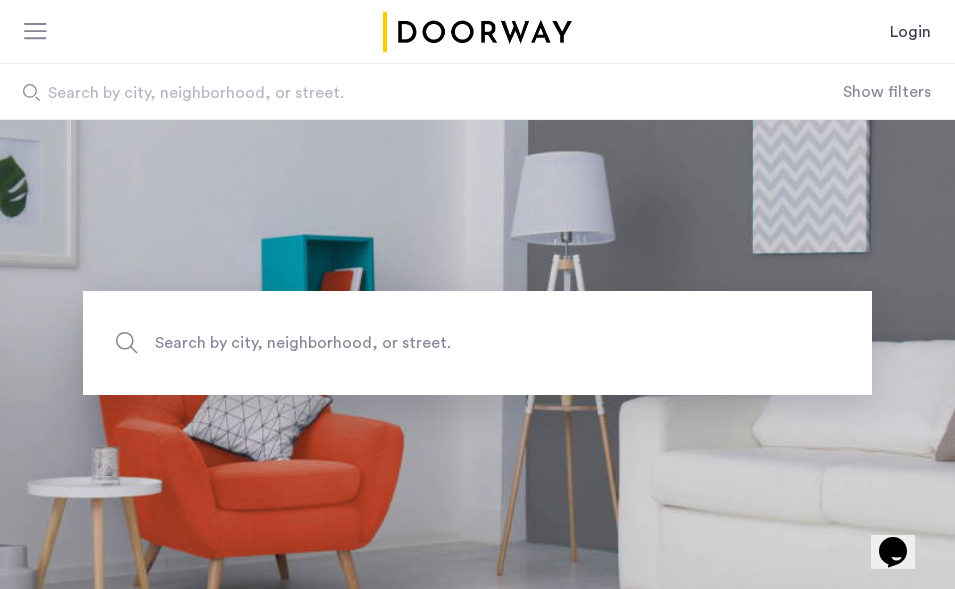 click on "Login" at bounding box center [910, 32] 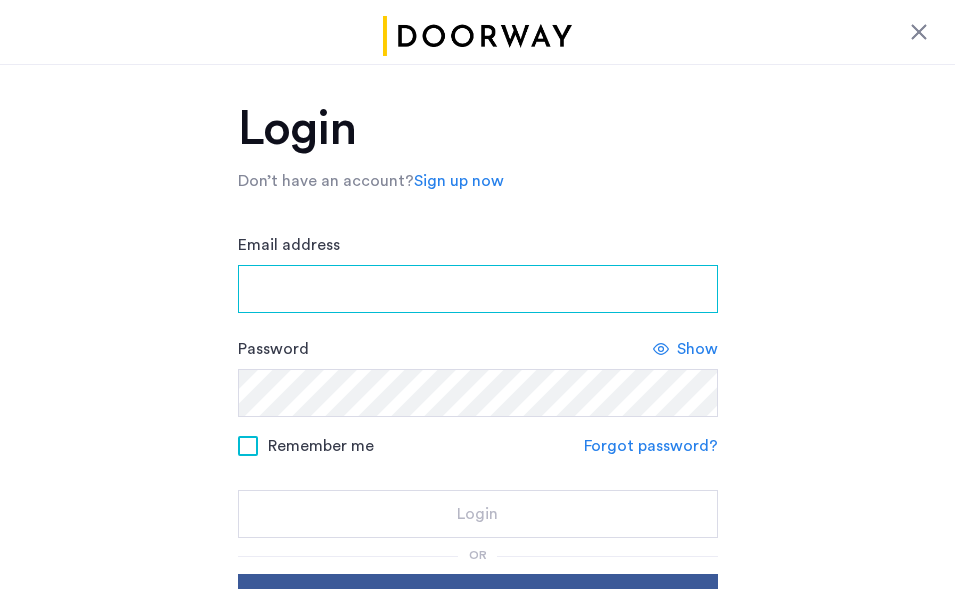 click on "Email address" at bounding box center (478, 289) 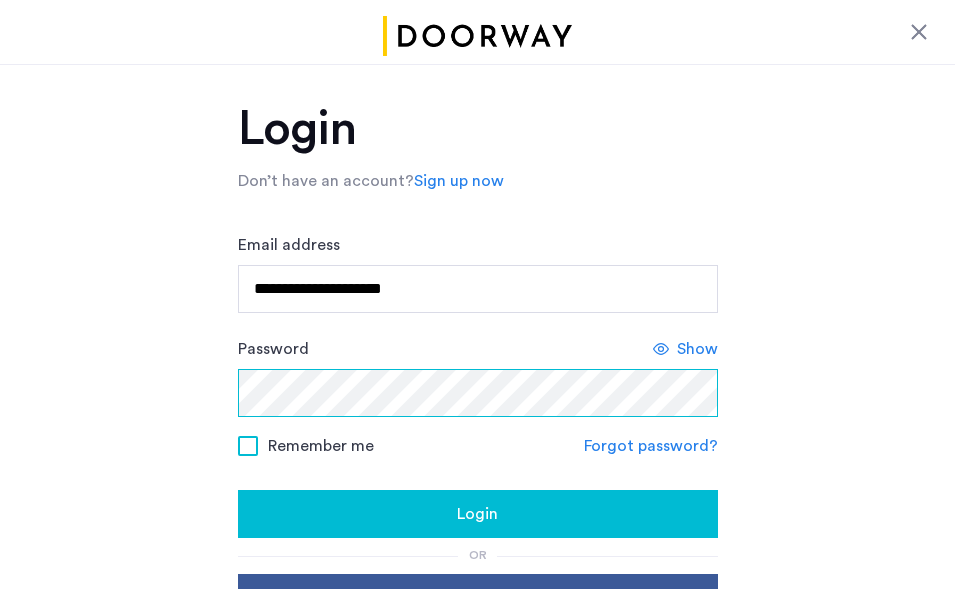 click on "Login" 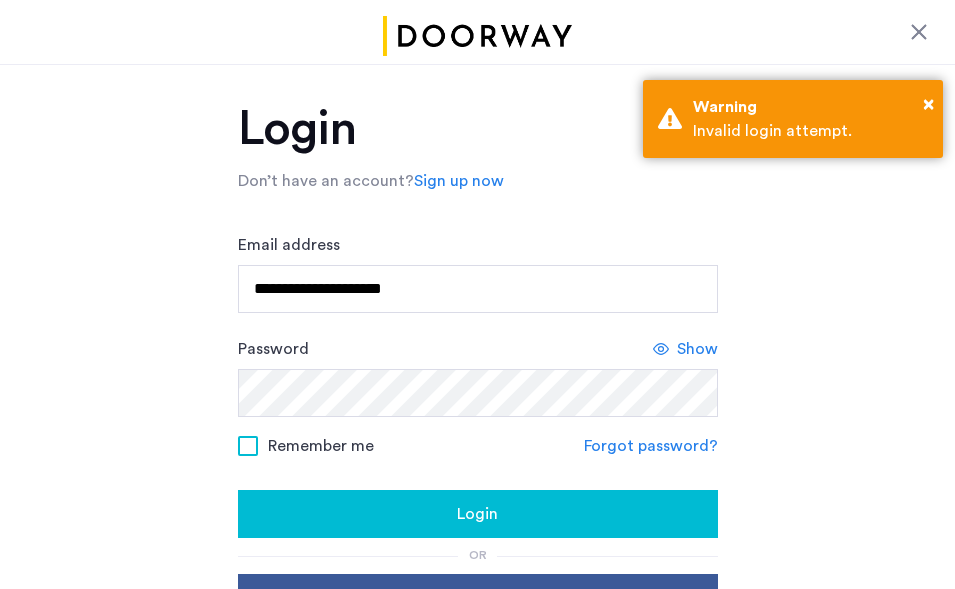 click on "Show" 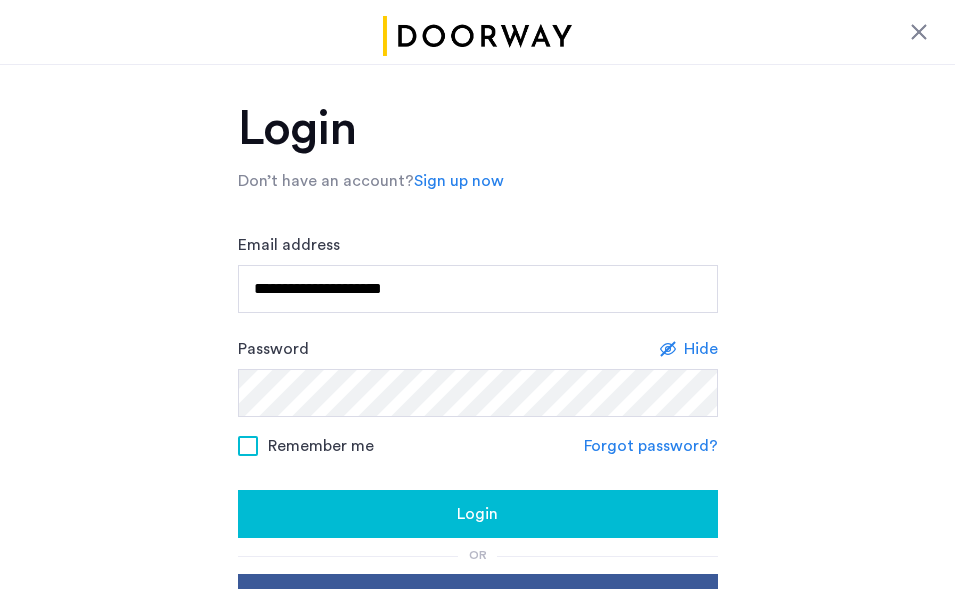 click on "Login" 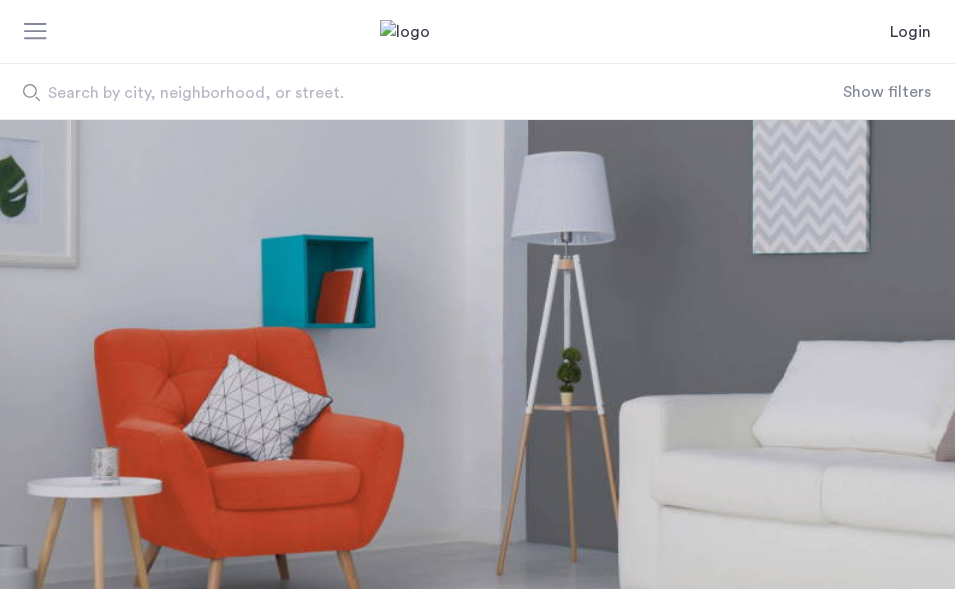 scroll, scrollTop: 0, scrollLeft: 0, axis: both 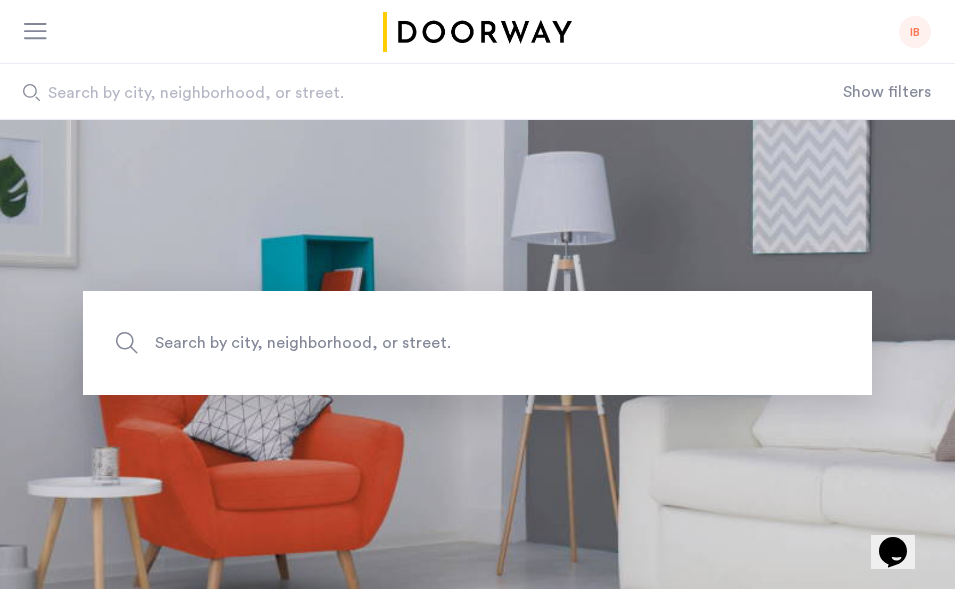 click on "IB" 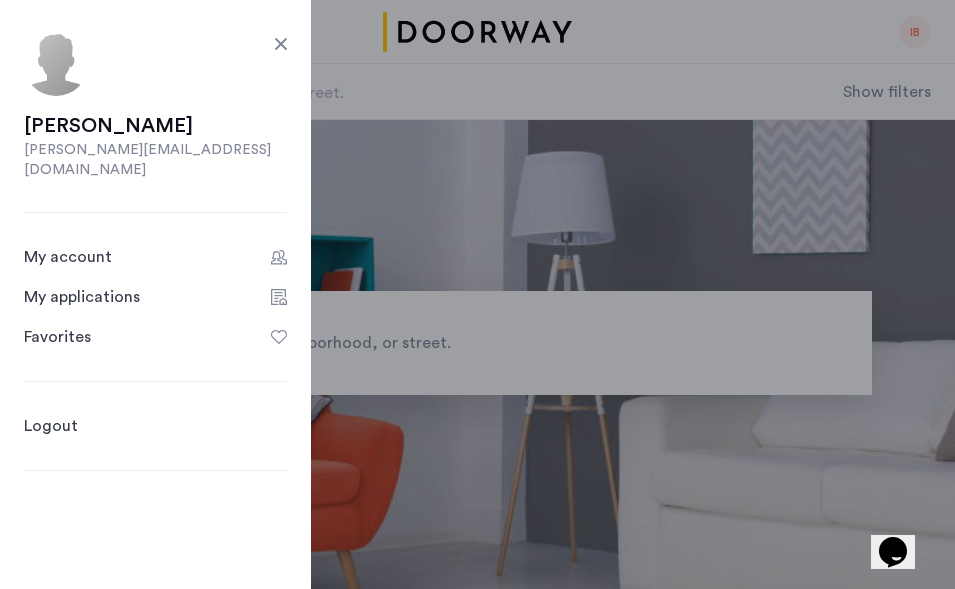 click on "My applications" 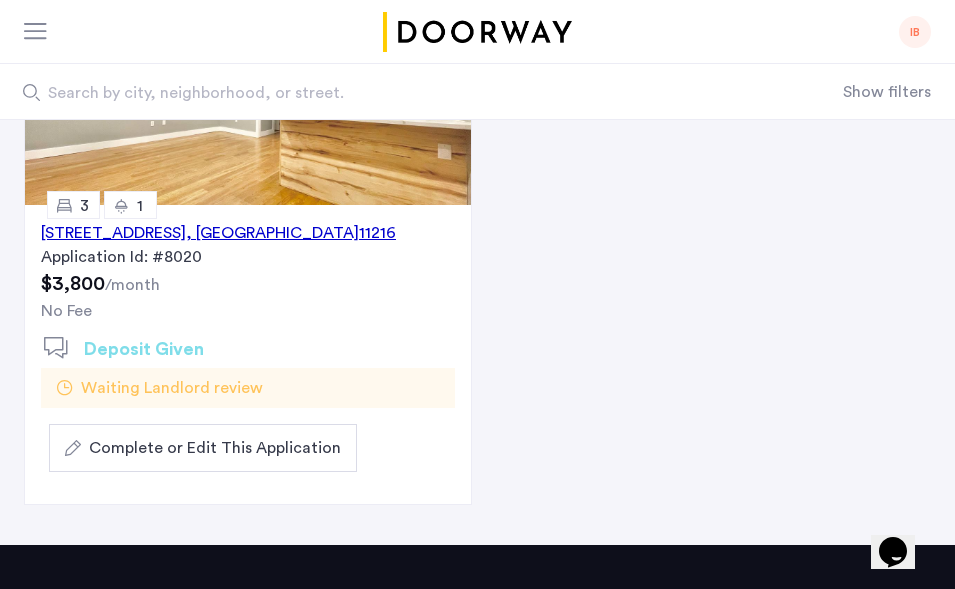 scroll, scrollTop: 316, scrollLeft: 0, axis: vertical 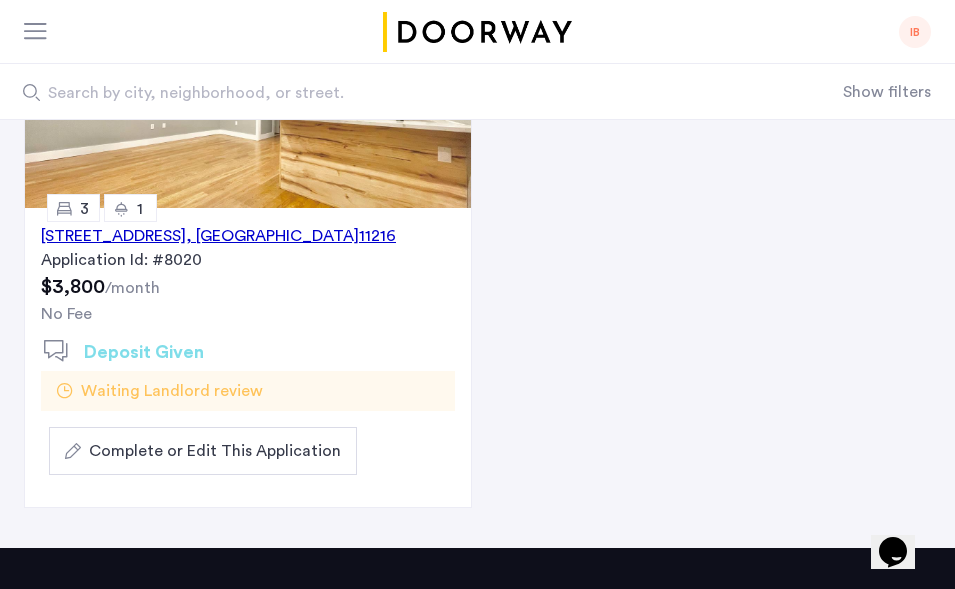 click on "Complete or Edit This Application" 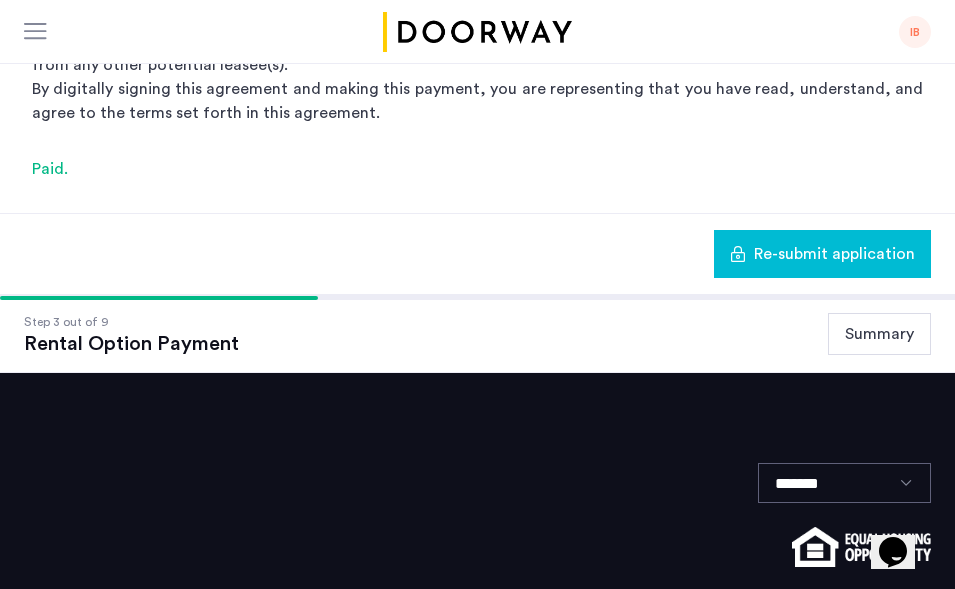 scroll, scrollTop: 712, scrollLeft: 0, axis: vertical 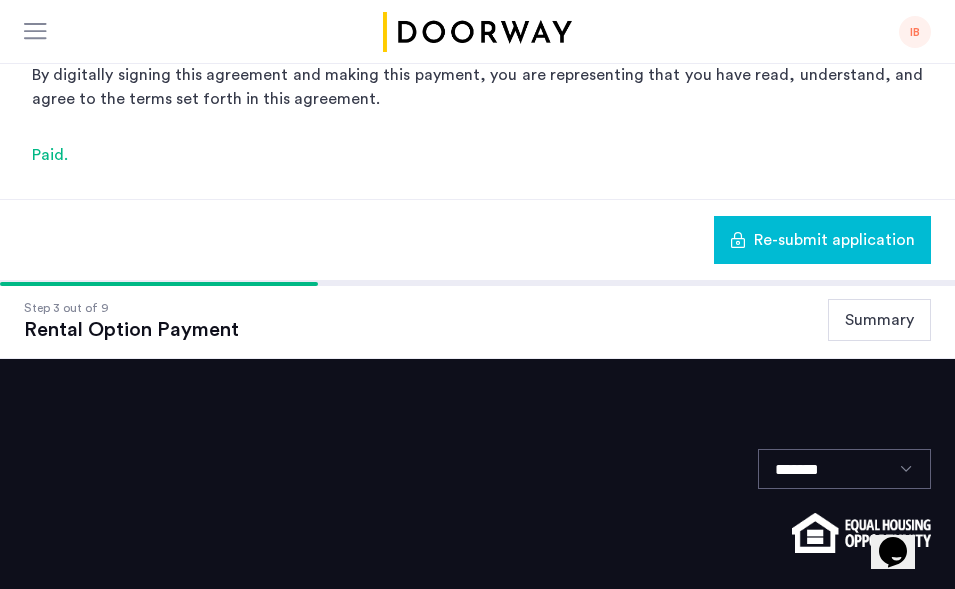 click on "Summary" 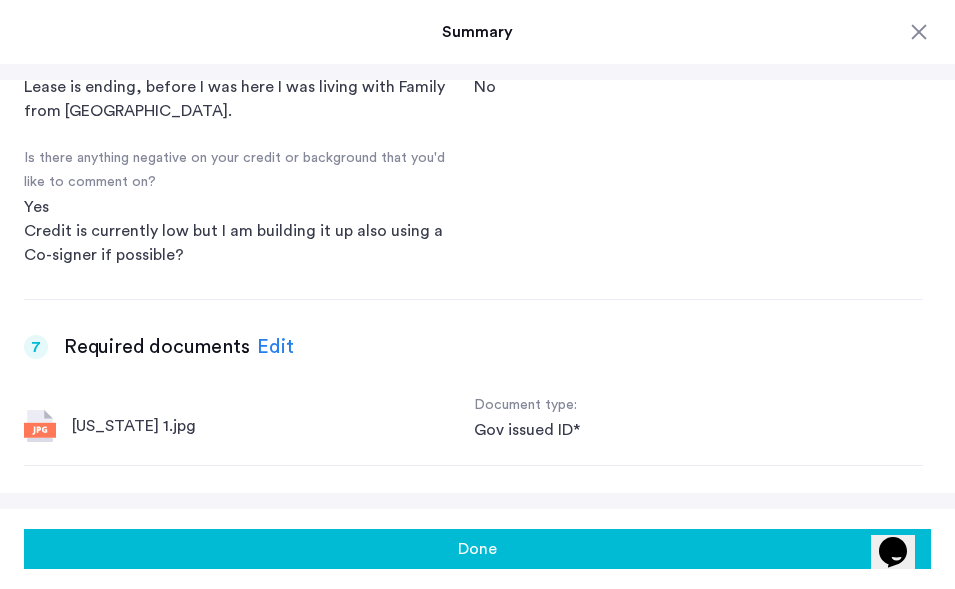 scroll, scrollTop: 2227, scrollLeft: 0, axis: vertical 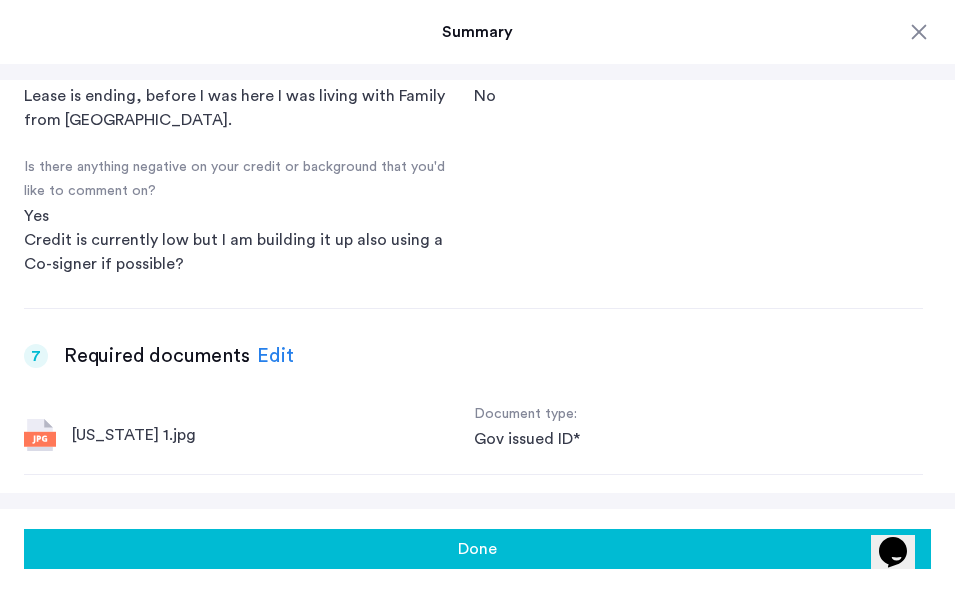 click on "Edit" at bounding box center [275, 356] 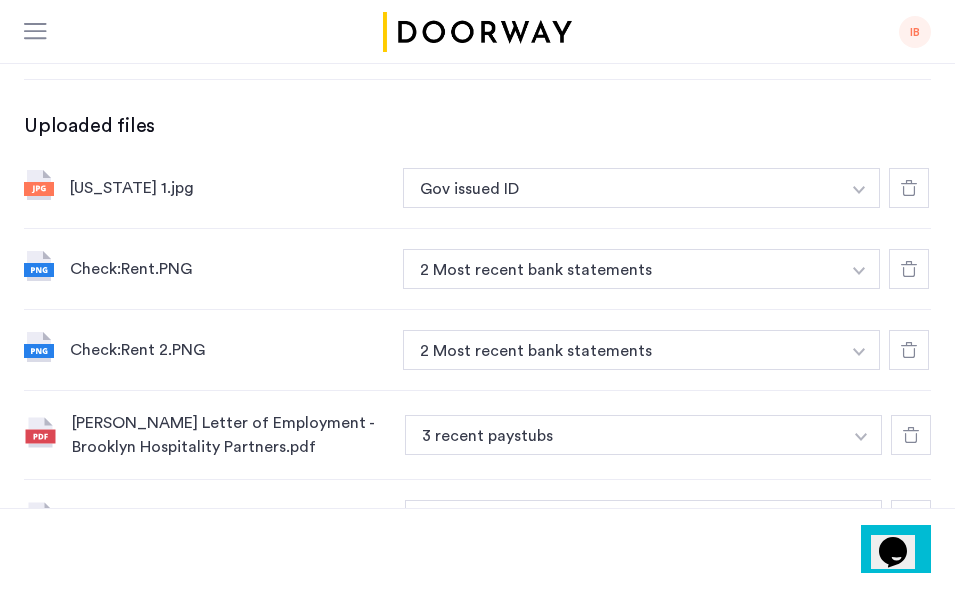 scroll, scrollTop: 189, scrollLeft: 0, axis: vertical 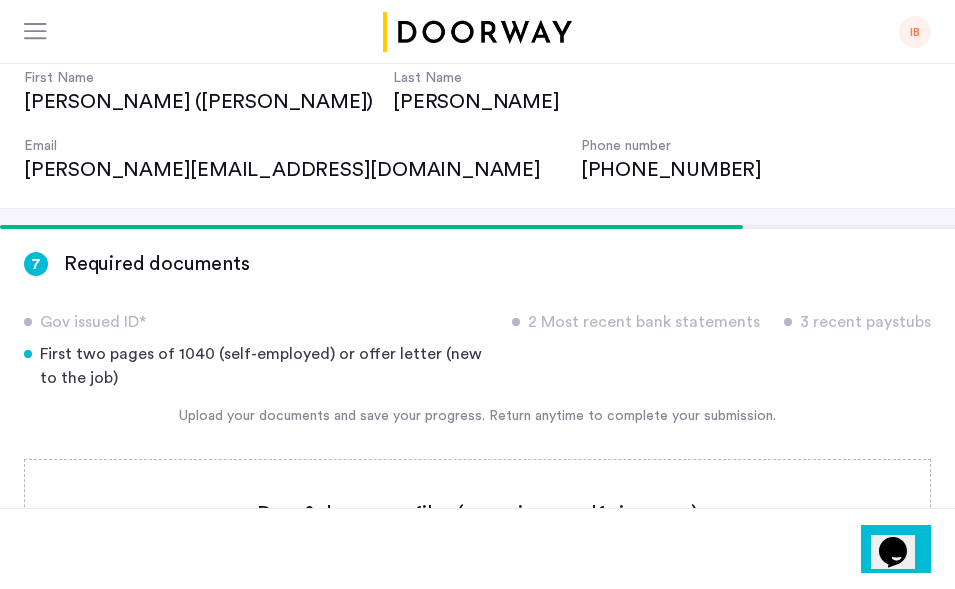 click 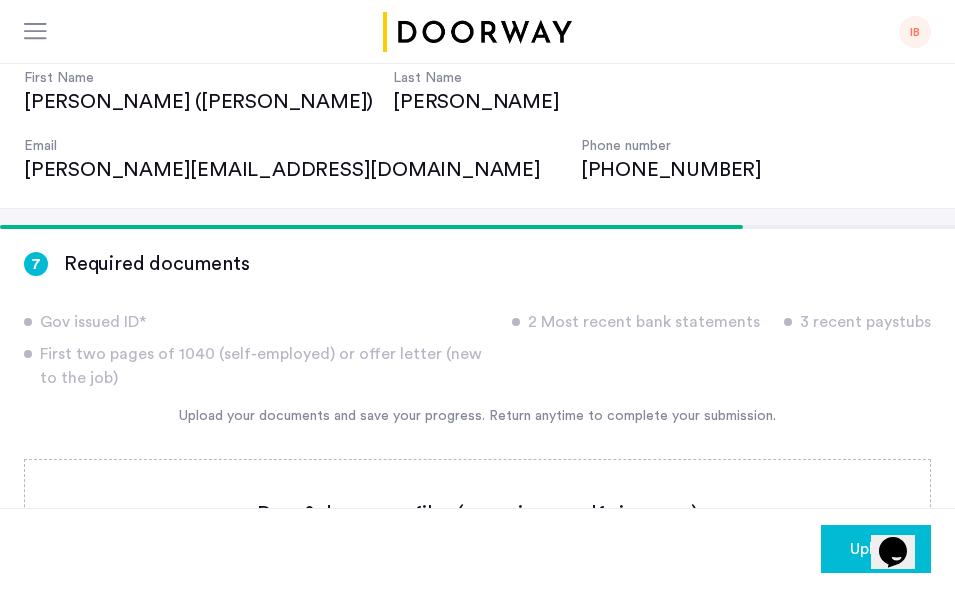 click 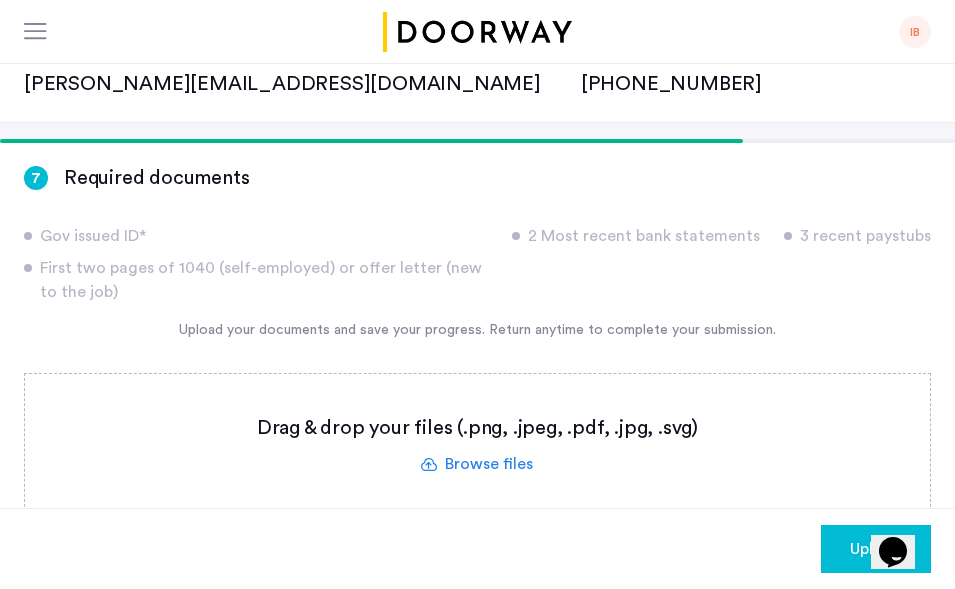 scroll, scrollTop: 274, scrollLeft: 0, axis: vertical 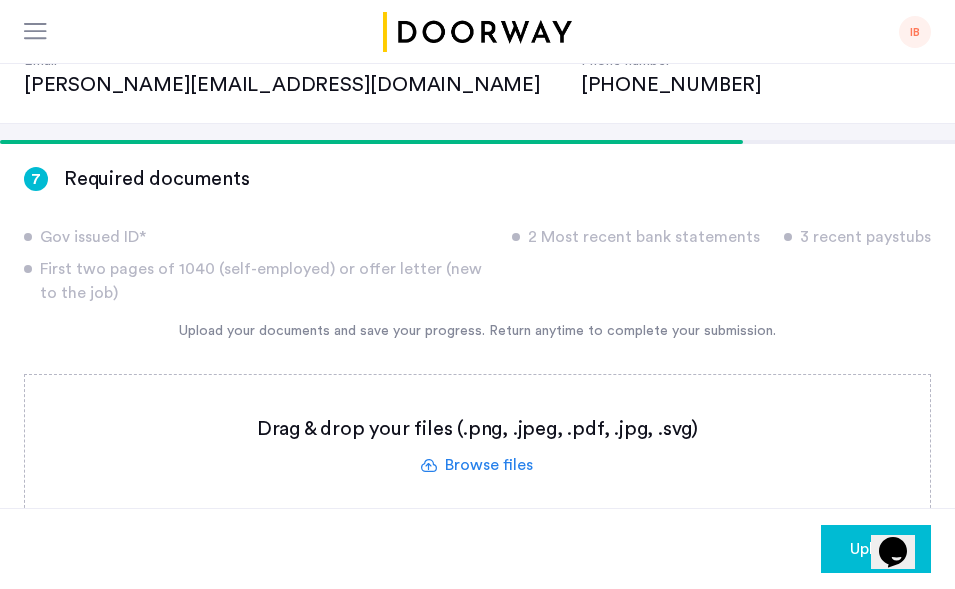 click 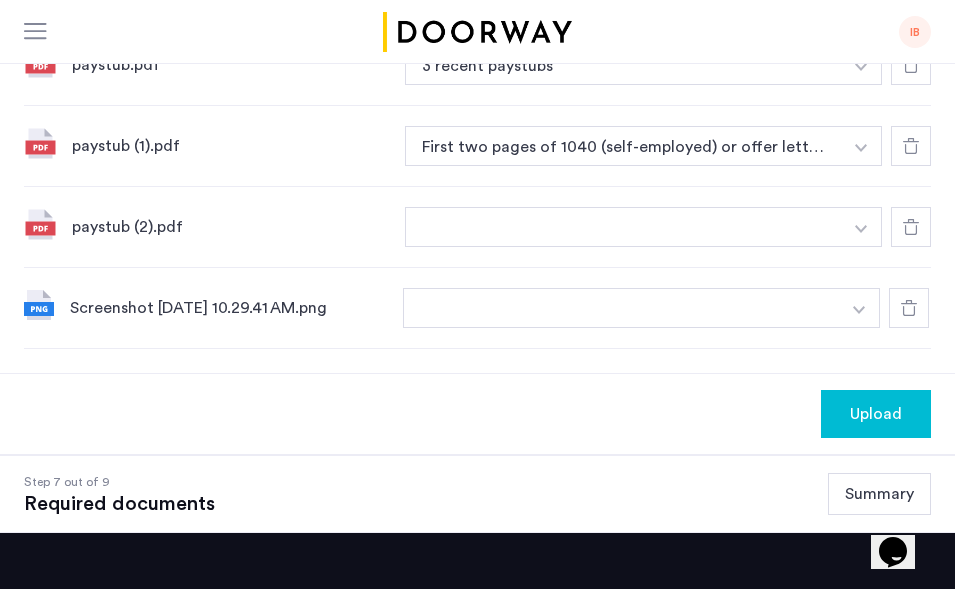 scroll, scrollTop: 1241, scrollLeft: 0, axis: vertical 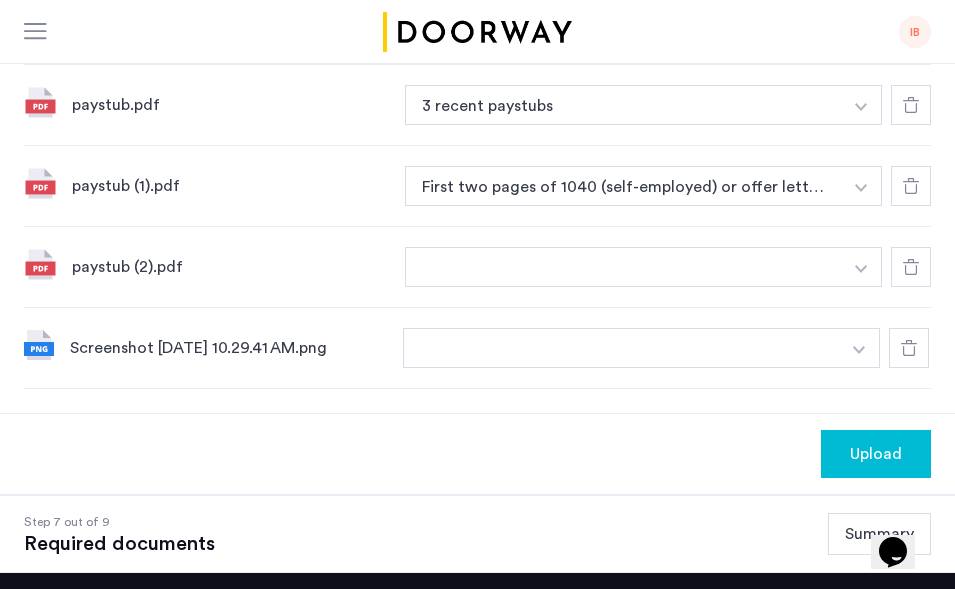 click on "Upload" 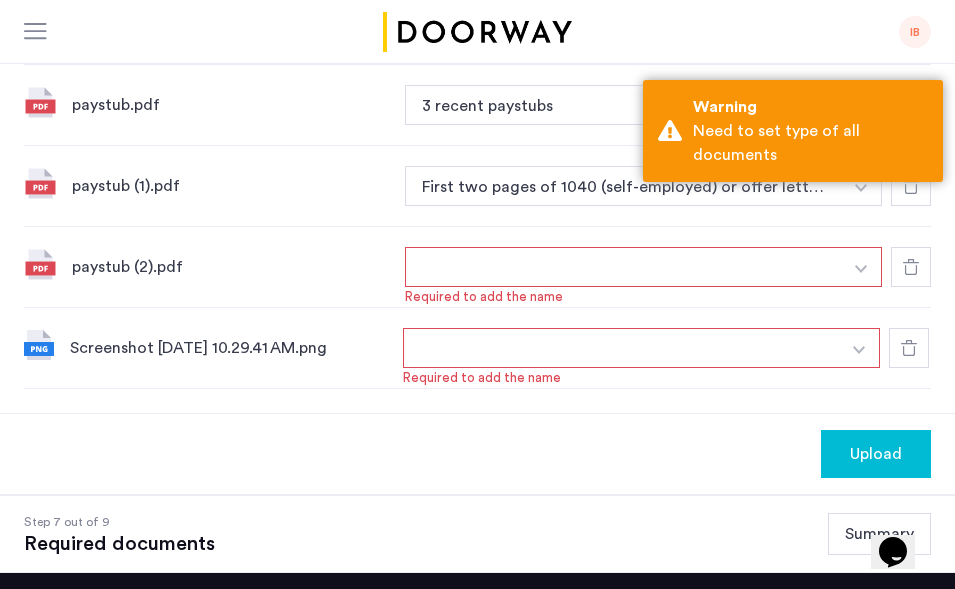 click at bounding box center (623, 267) 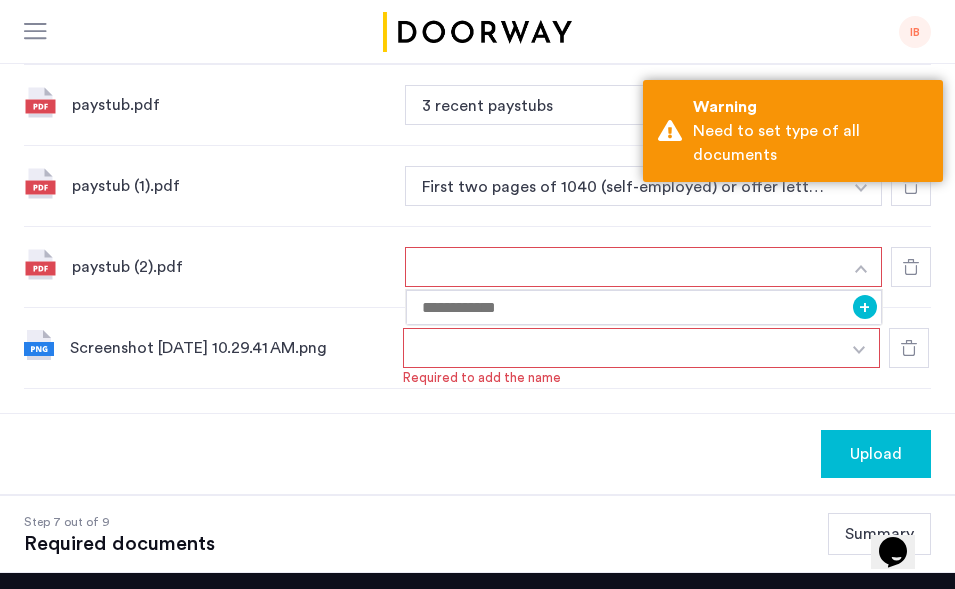 click at bounding box center [861, 267] 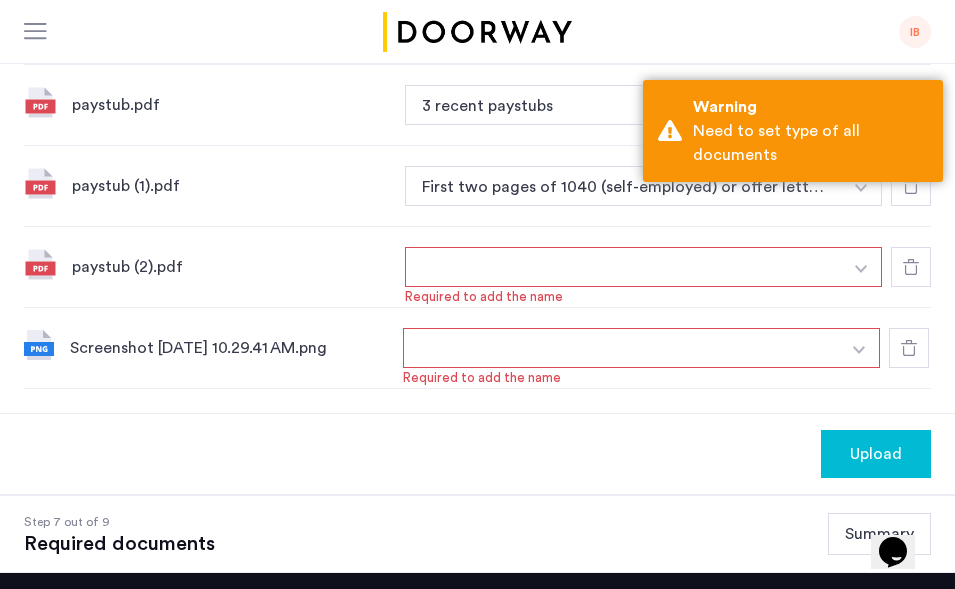click at bounding box center (861, 267) 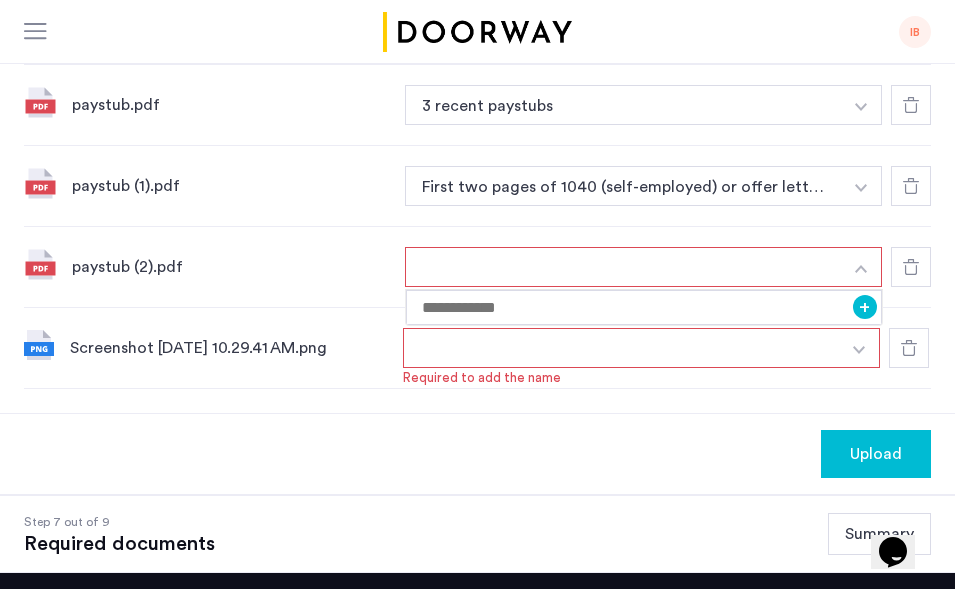 type 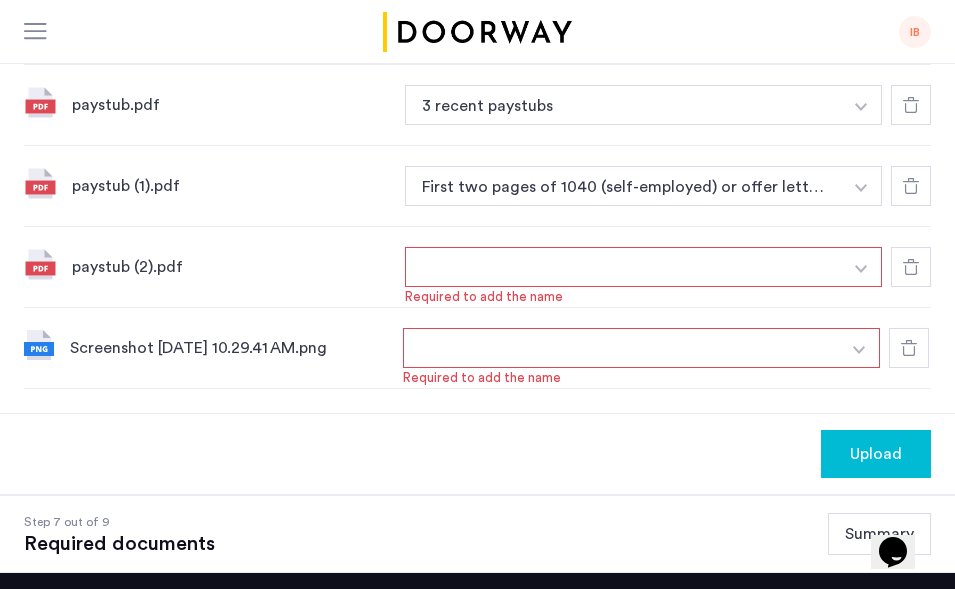 click at bounding box center (861, 267) 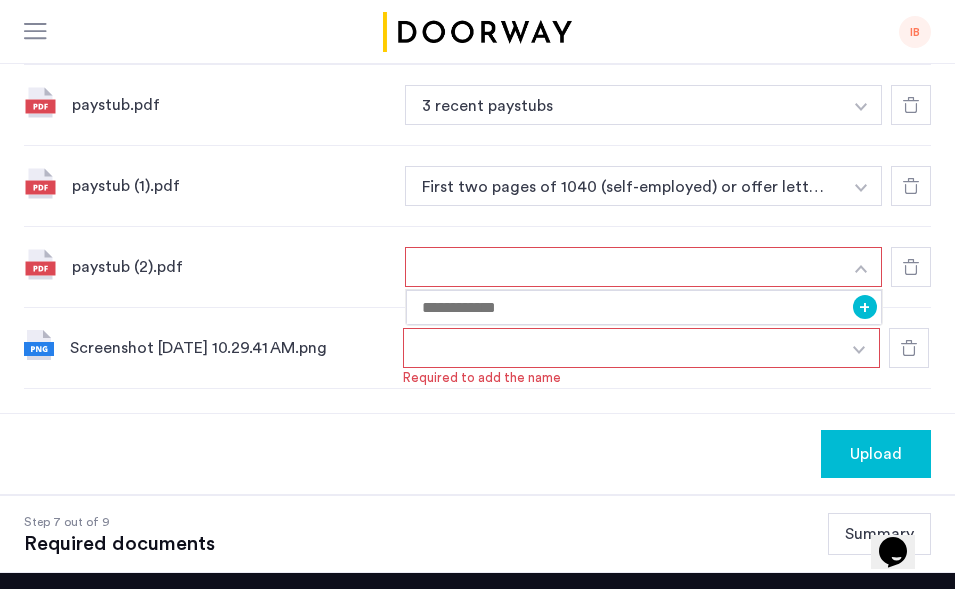 click at bounding box center (861, 267) 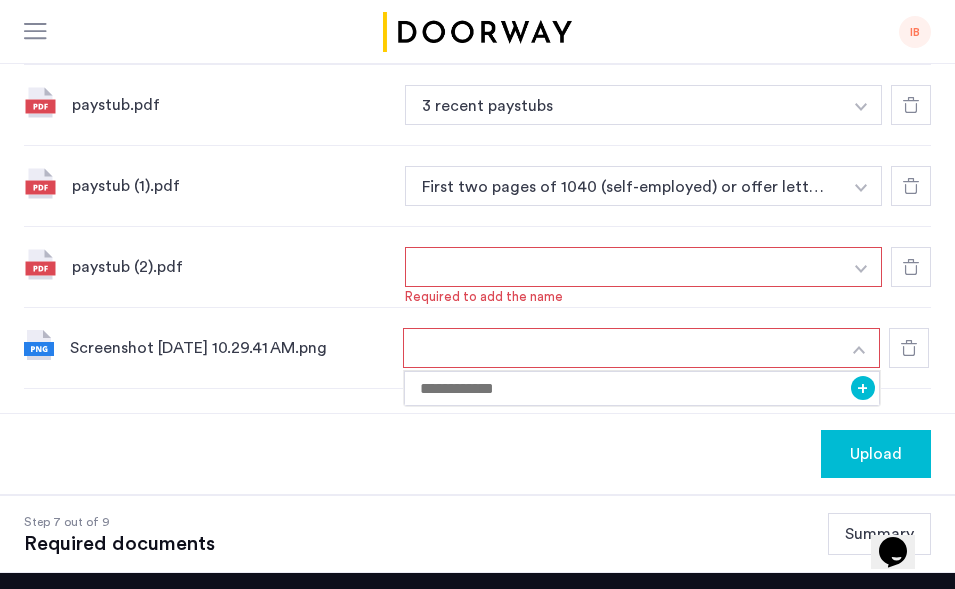 click at bounding box center [859, 348] 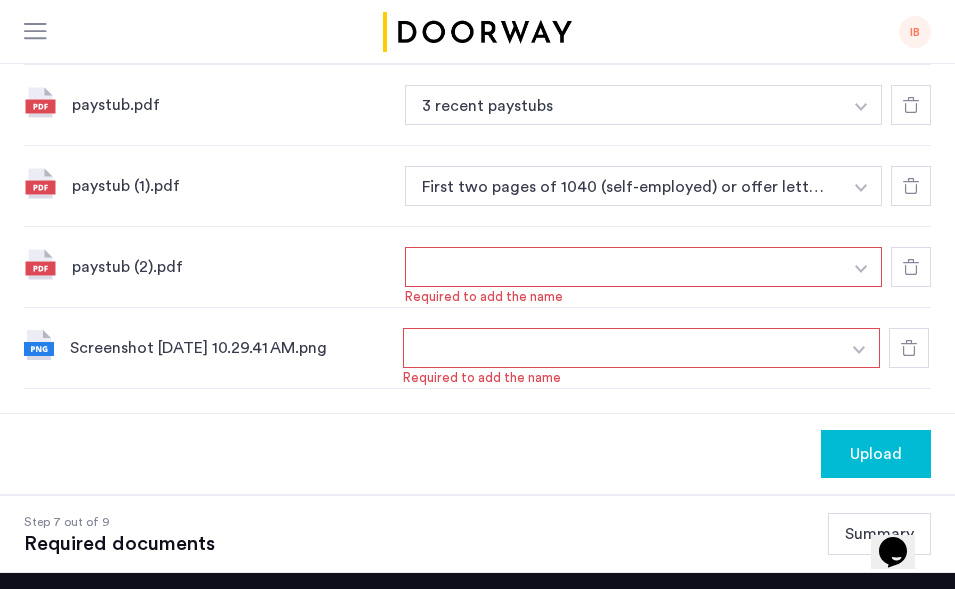 click at bounding box center [861, 269] 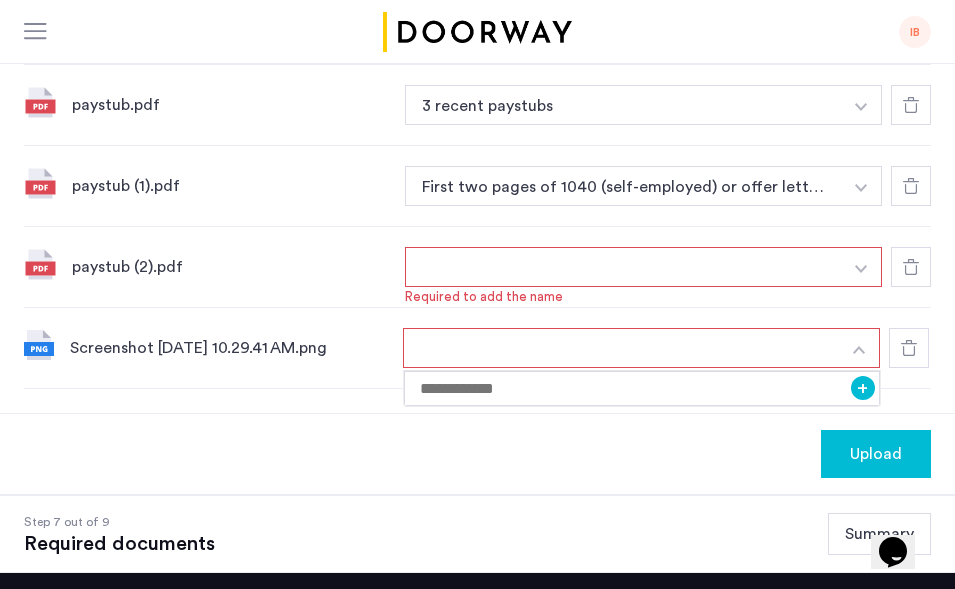 click 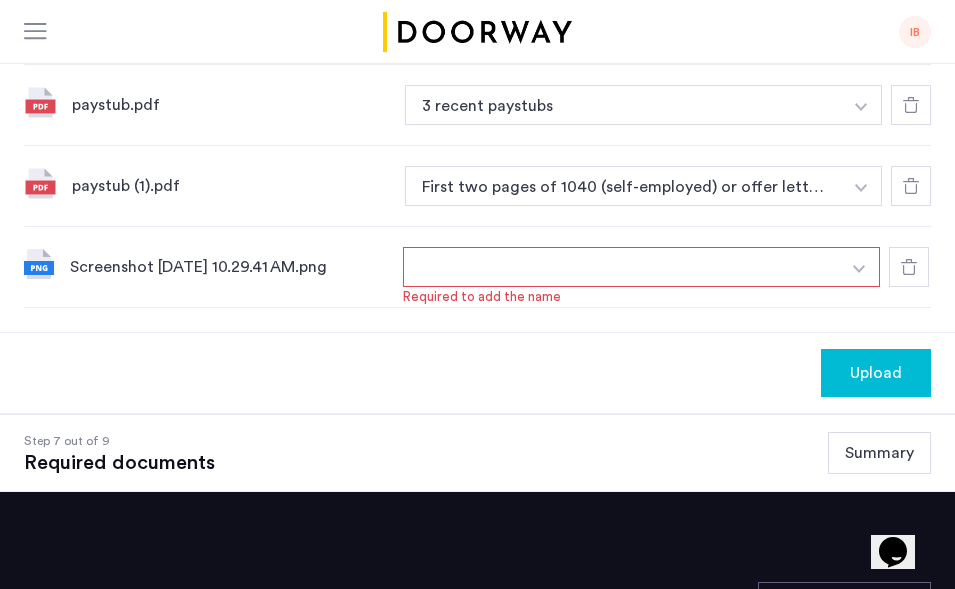 click 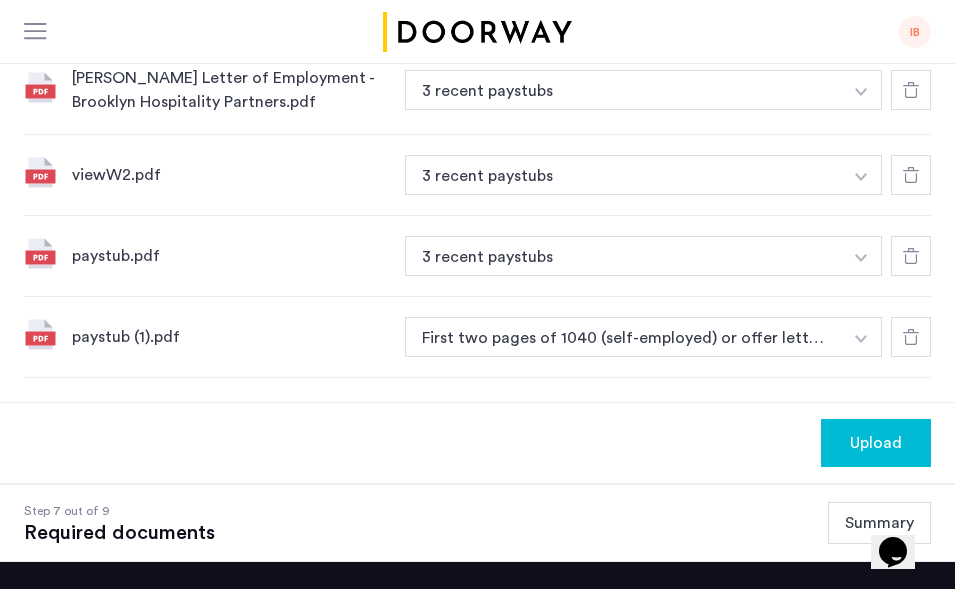 scroll, scrollTop: 1084, scrollLeft: 0, axis: vertical 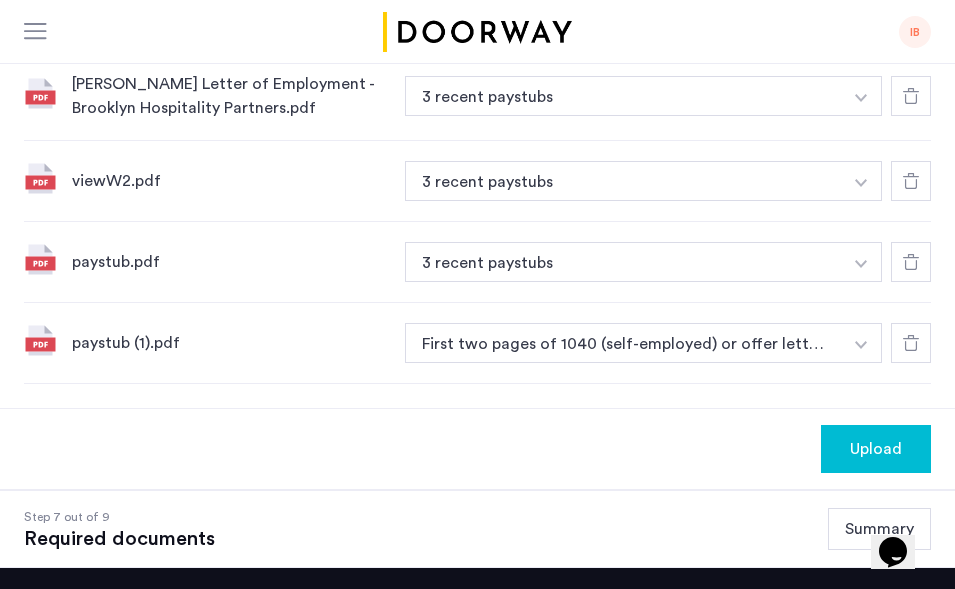 click on "Upload" 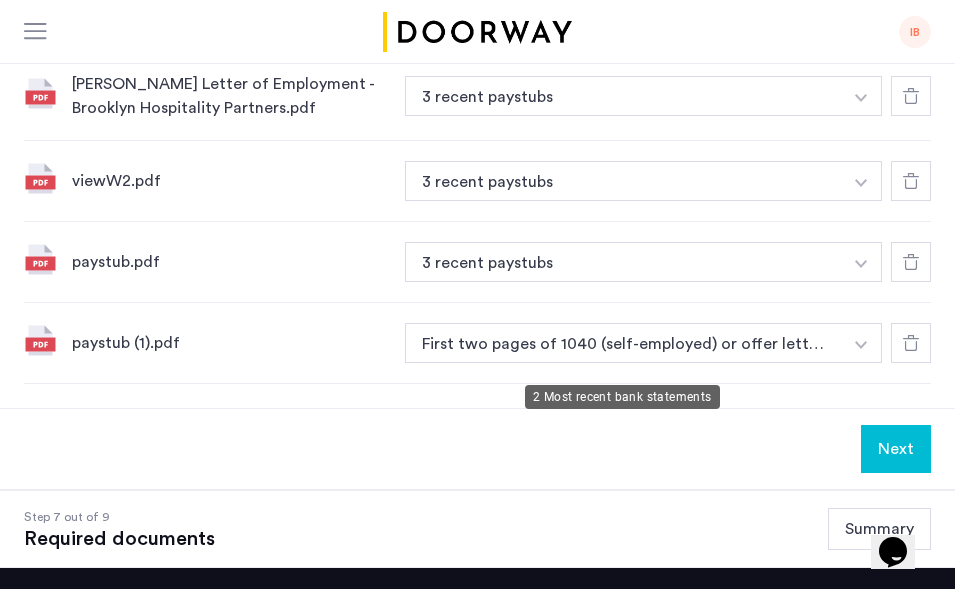 scroll, scrollTop: 590, scrollLeft: 0, axis: vertical 